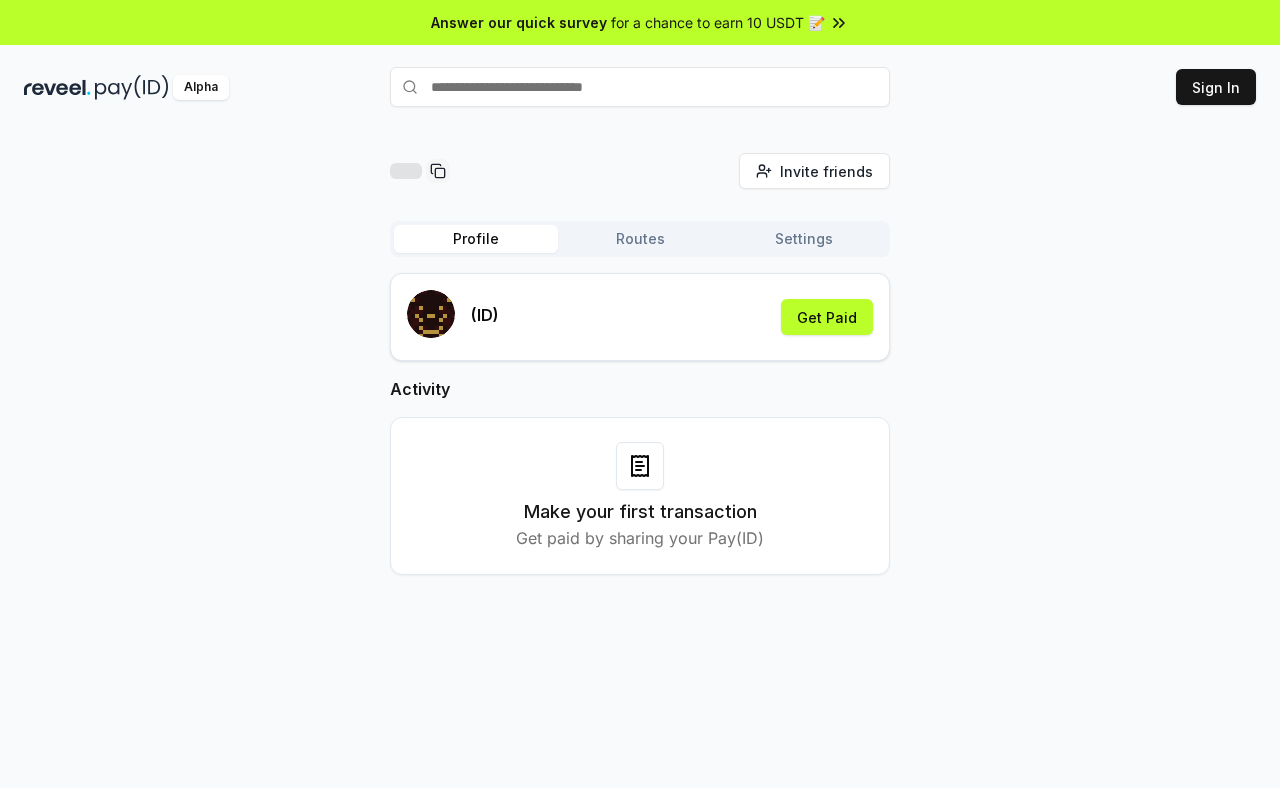 scroll, scrollTop: 0, scrollLeft: 0, axis: both 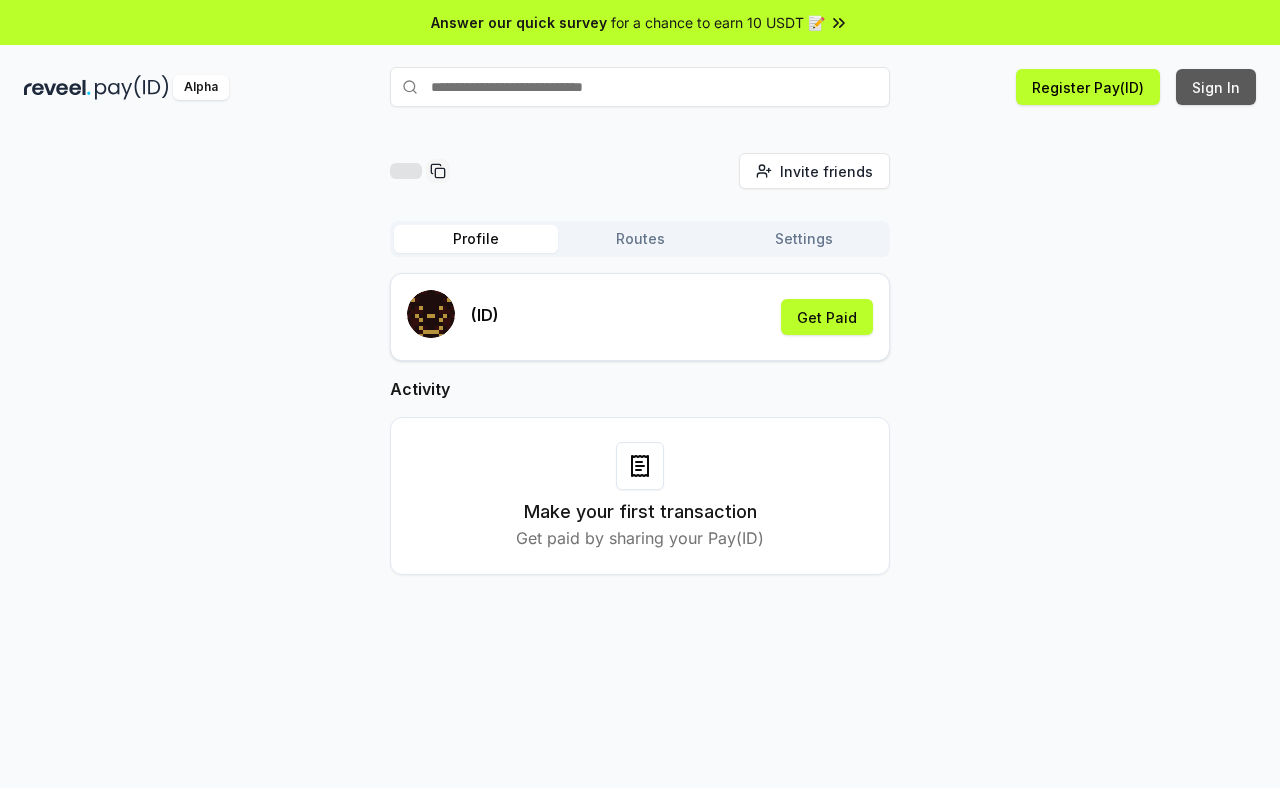 click on "Sign In" at bounding box center [1216, 87] 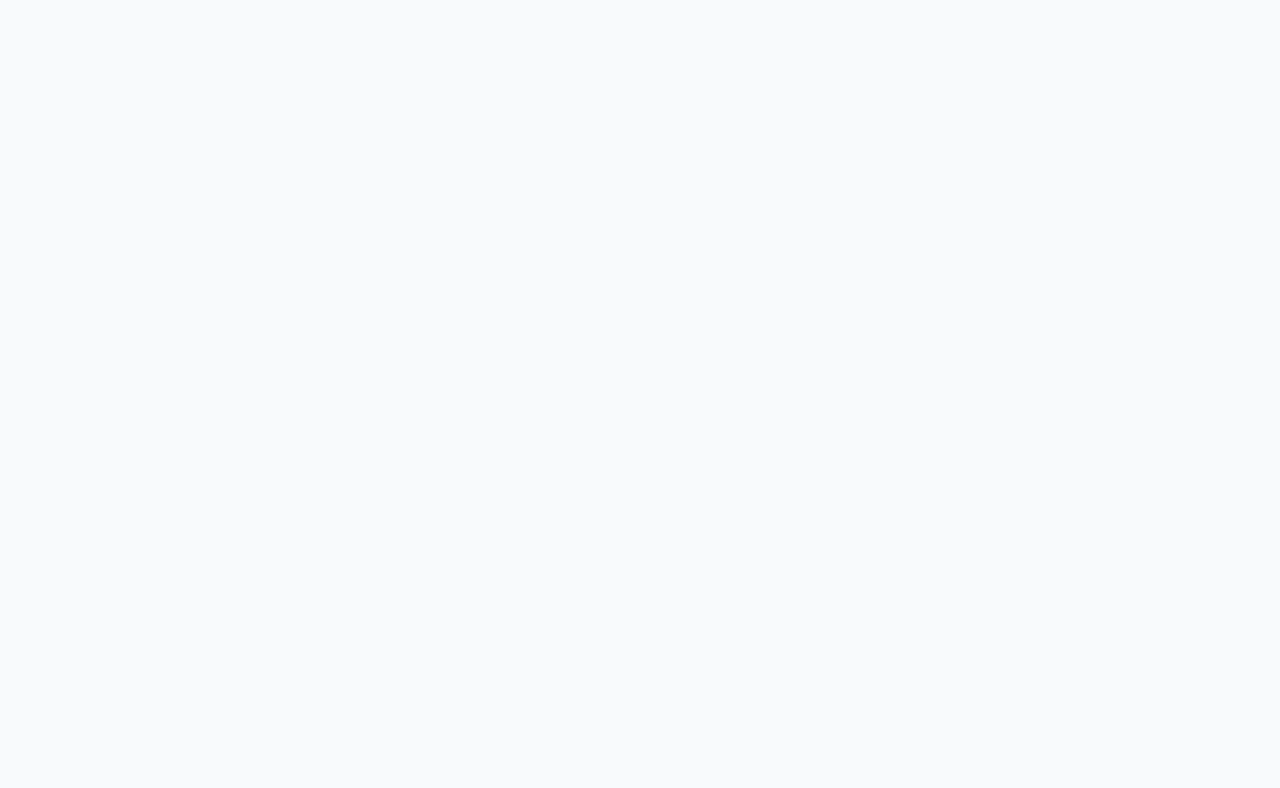 scroll, scrollTop: 0, scrollLeft: 0, axis: both 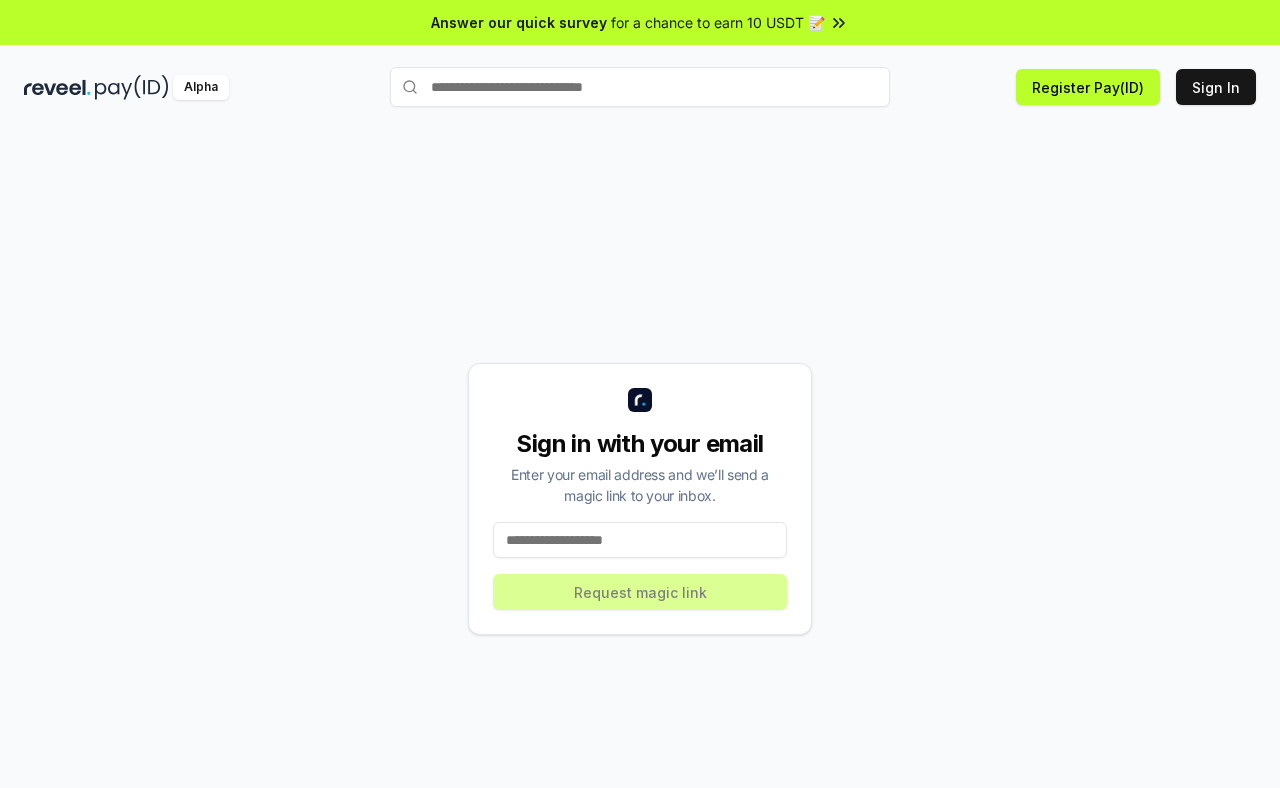 click at bounding box center [640, 540] 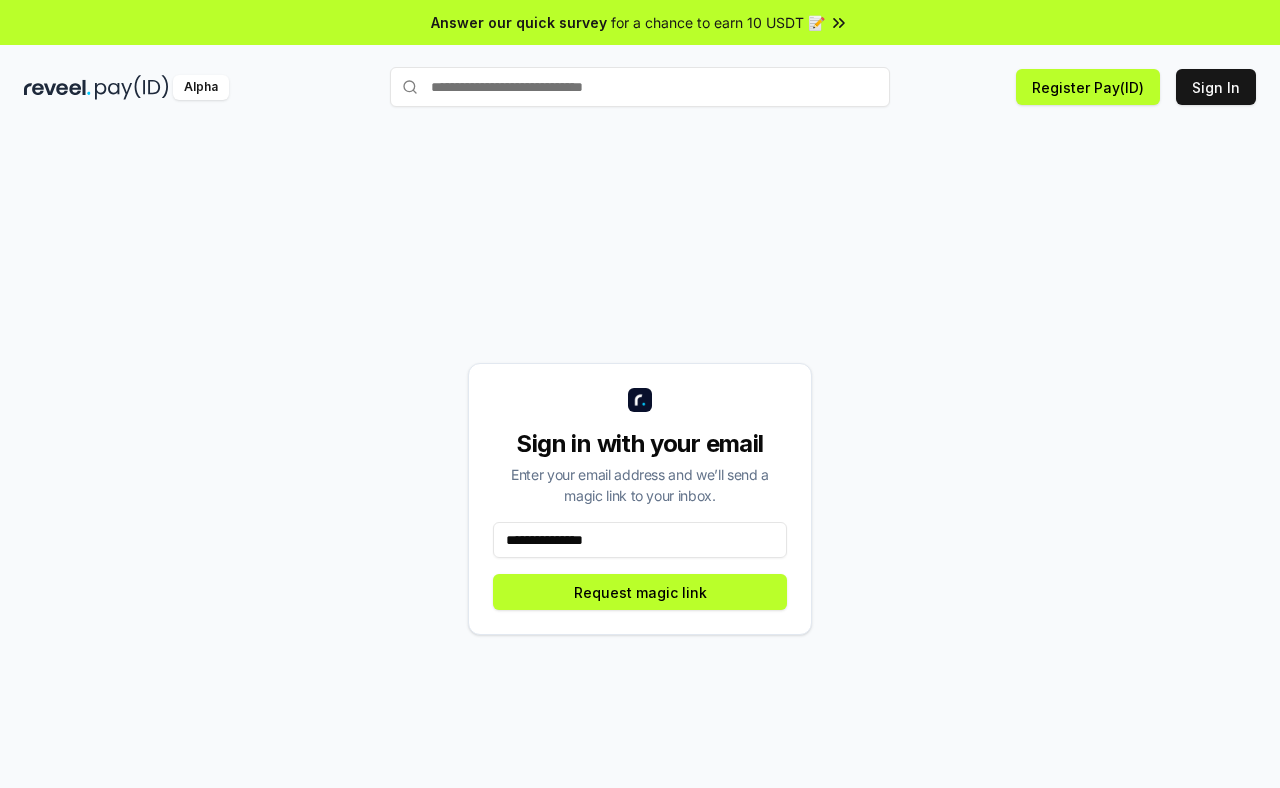 type on "**********" 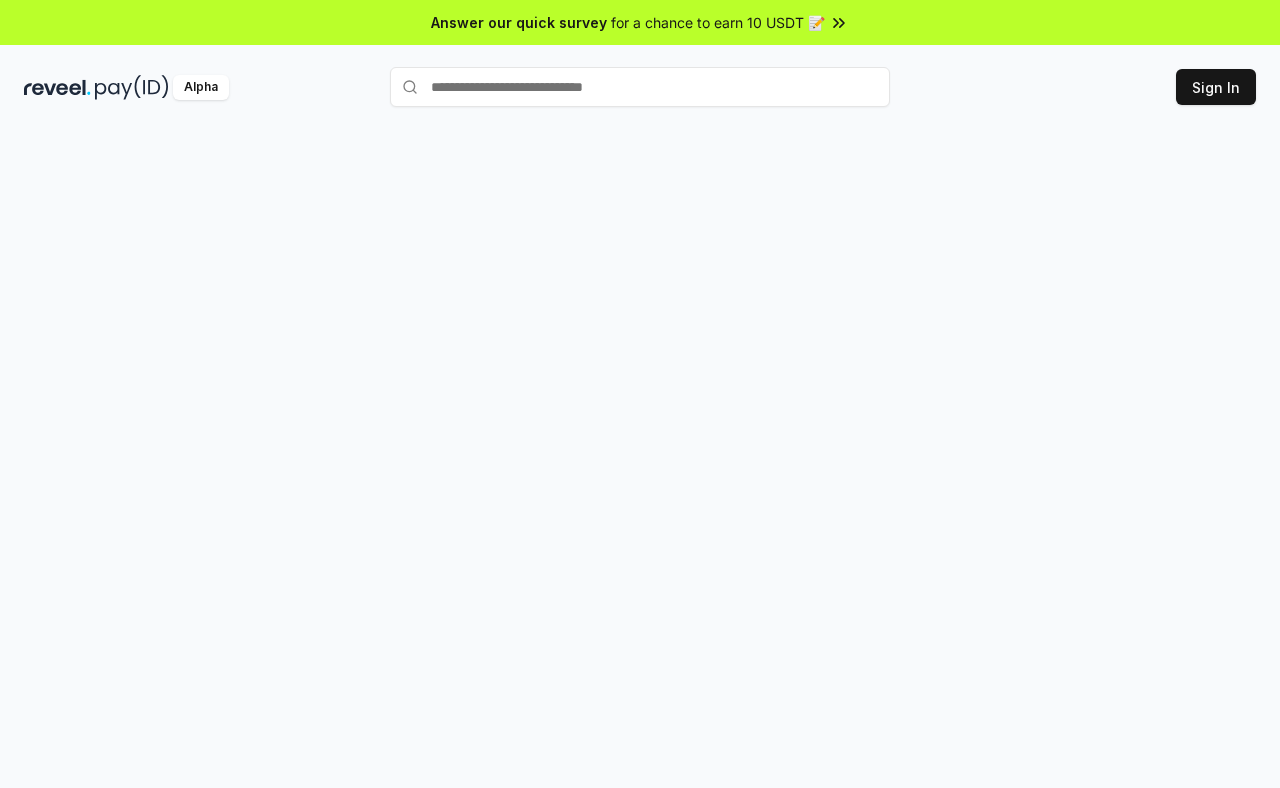 scroll, scrollTop: 0, scrollLeft: 0, axis: both 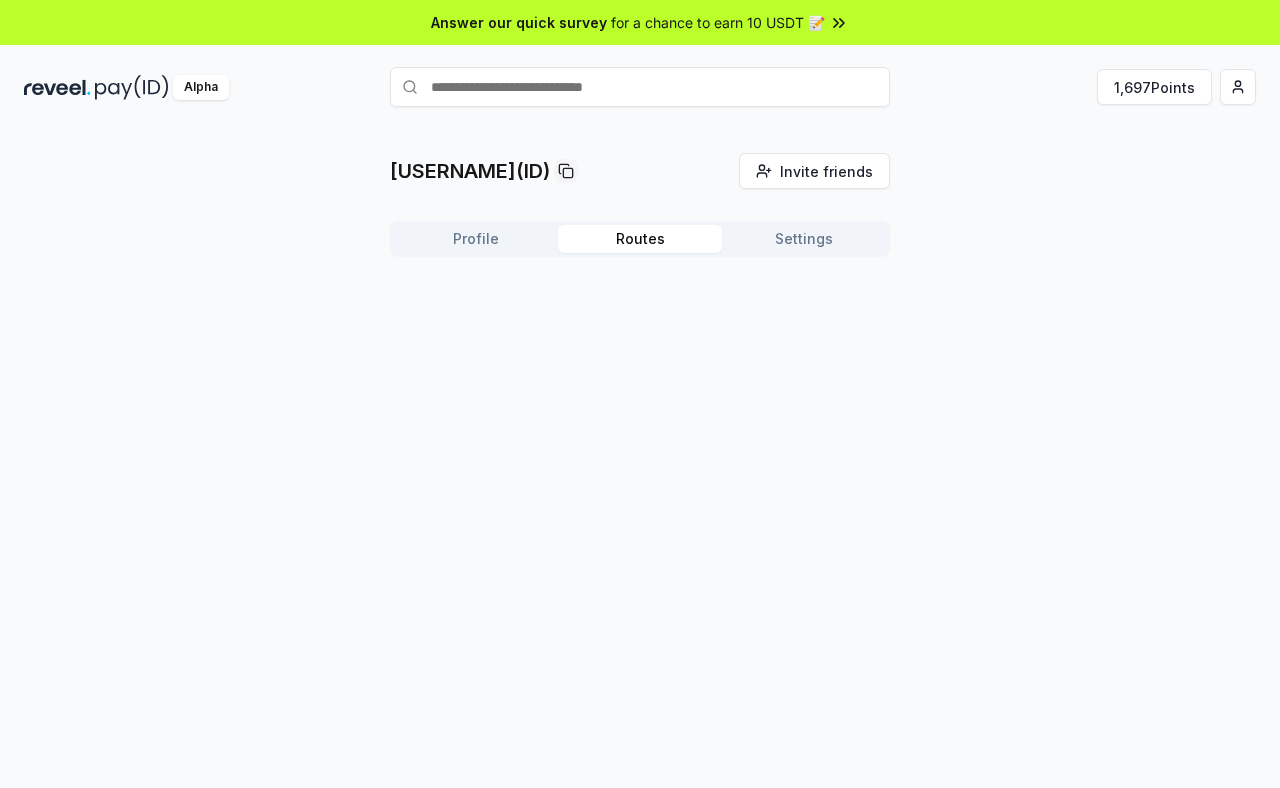 click on "Routes" at bounding box center [640, 239] 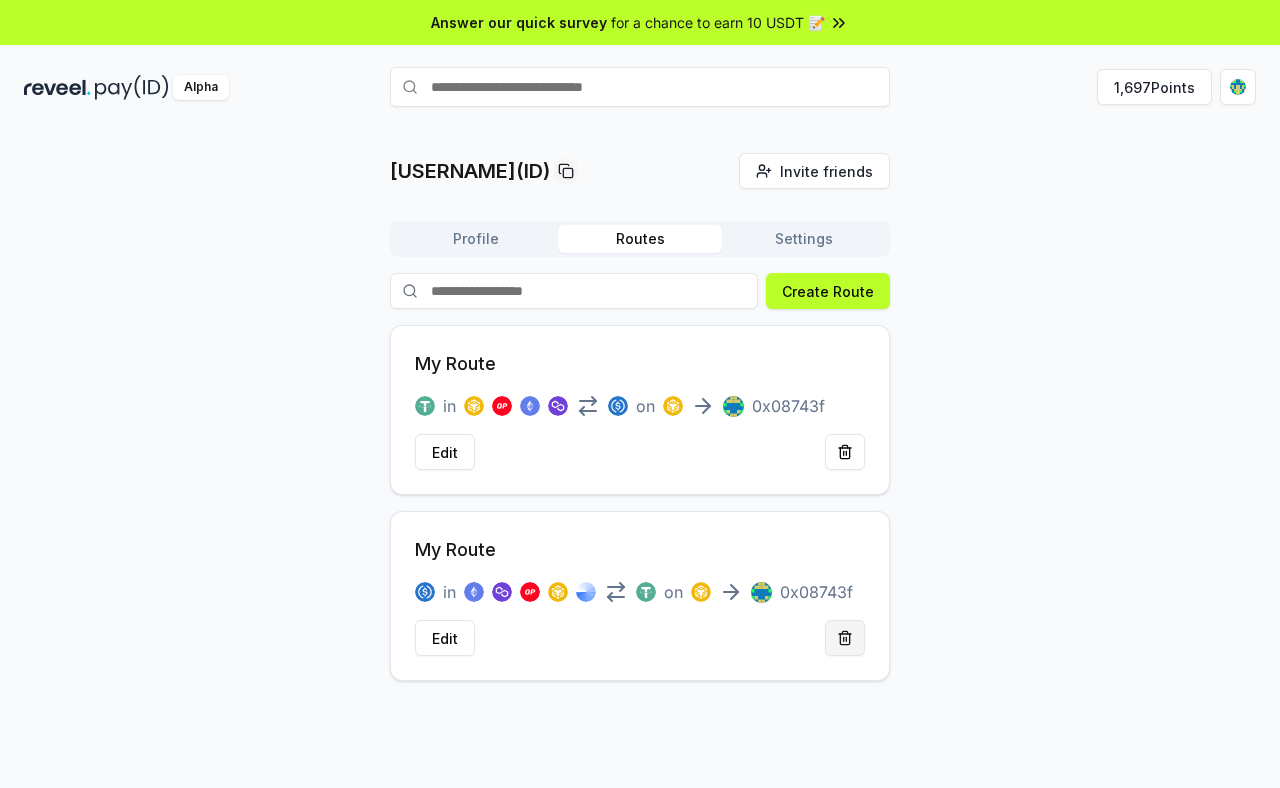 click at bounding box center [845, 638] 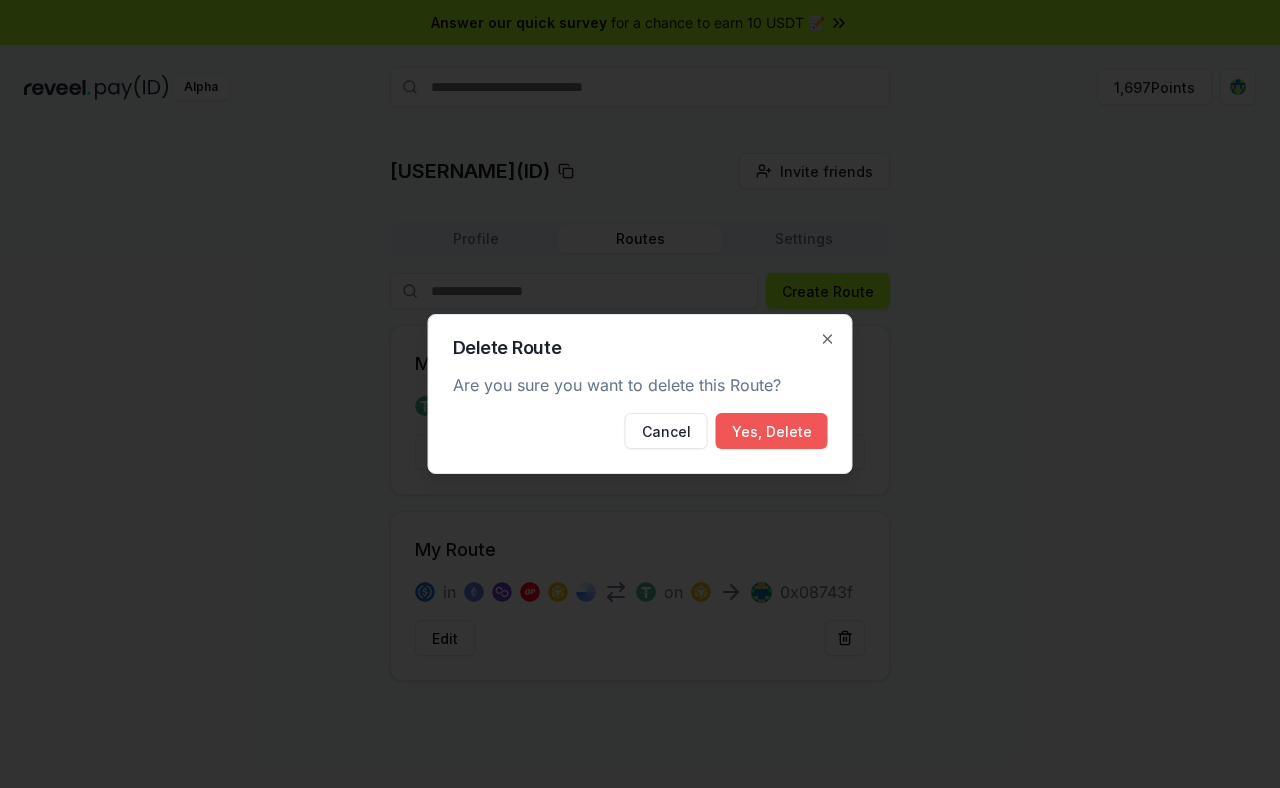 click on "Yes, Delete" at bounding box center [772, 431] 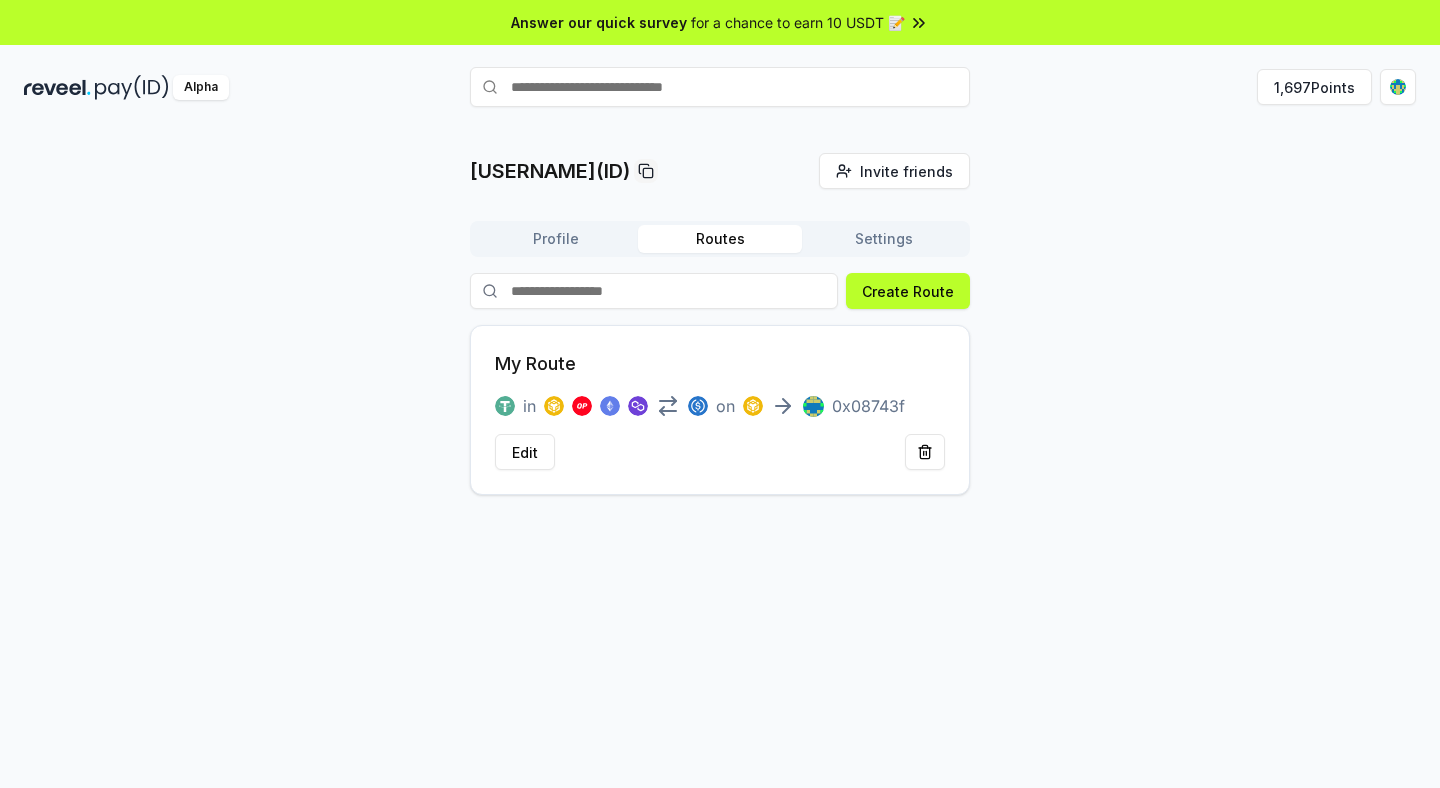 click on "[USERNAME](ID) Invite friends Invite Profile Routes Settings Create Route My Route in on 0x08743f Edit" at bounding box center [720, 479] 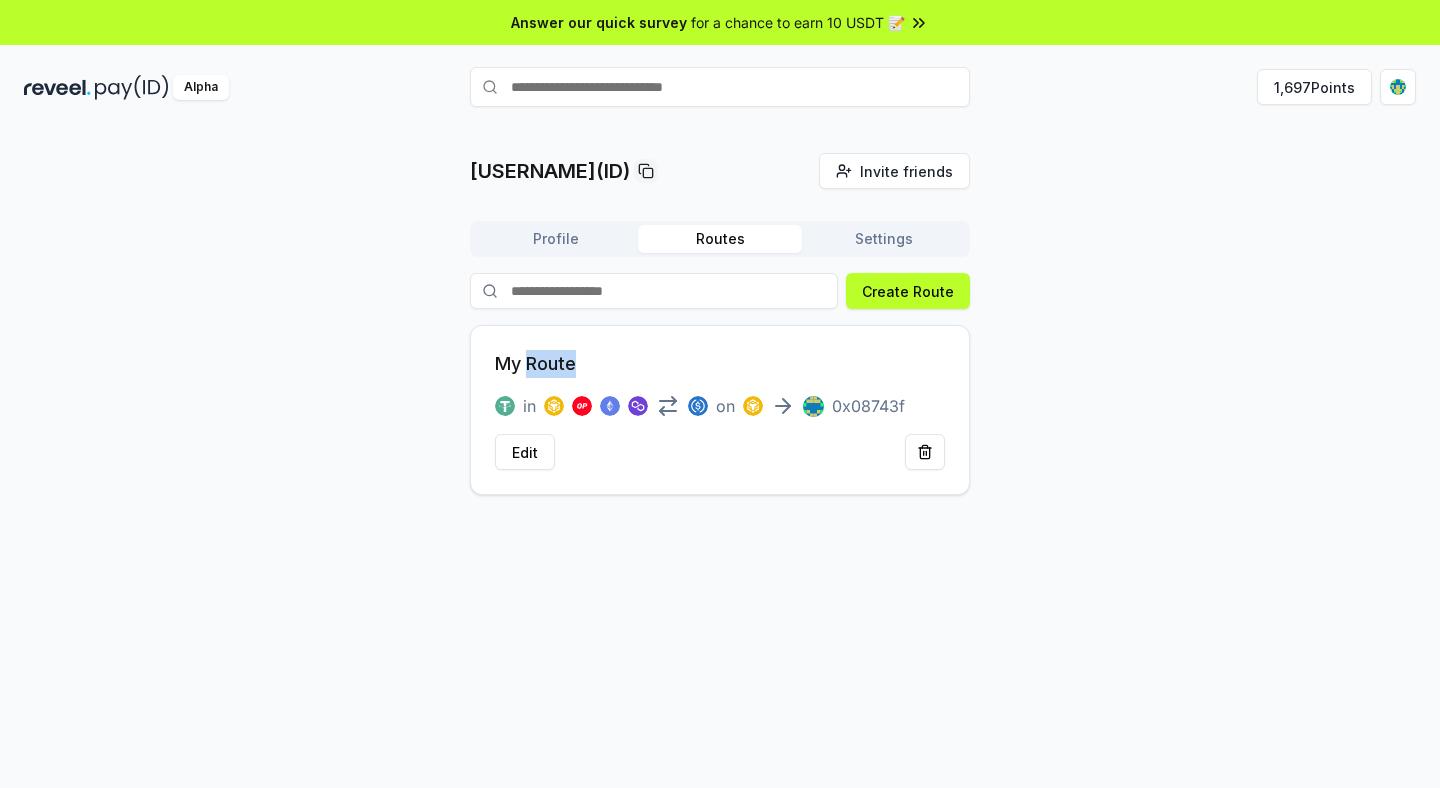 click on "My Route" at bounding box center [535, 364] 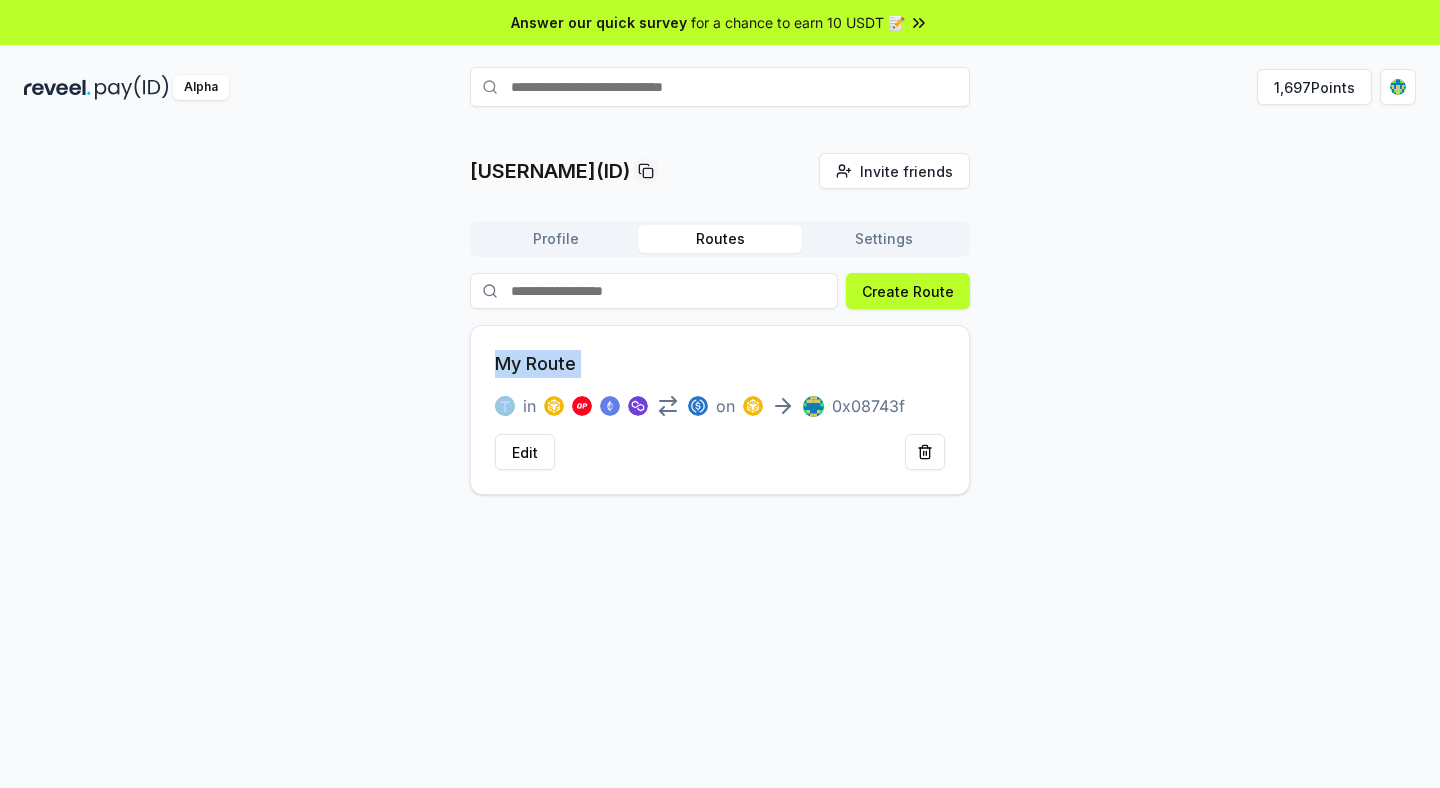 click on "My Route in on 0x08743f Edit" at bounding box center [720, 410] 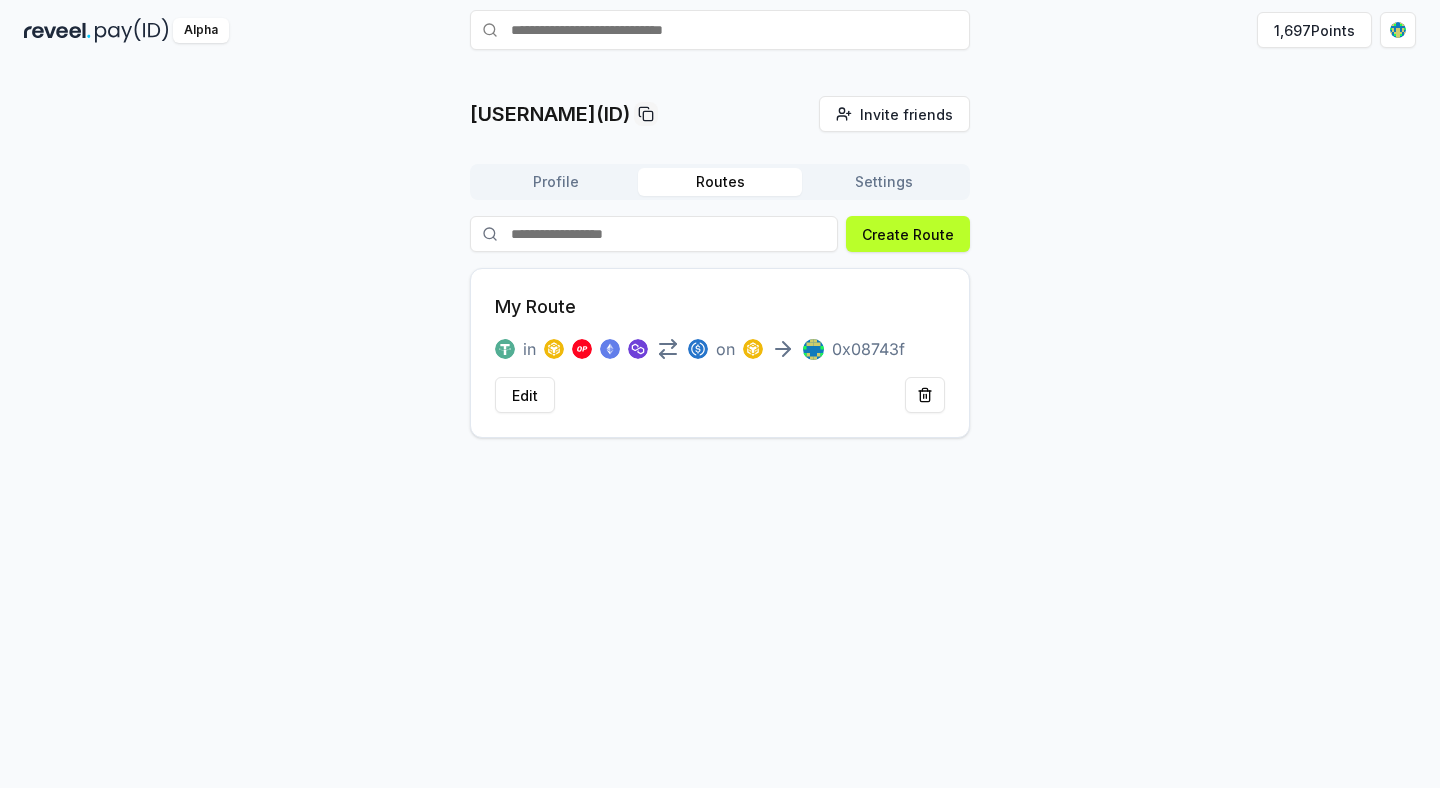 scroll, scrollTop: 0, scrollLeft: 0, axis: both 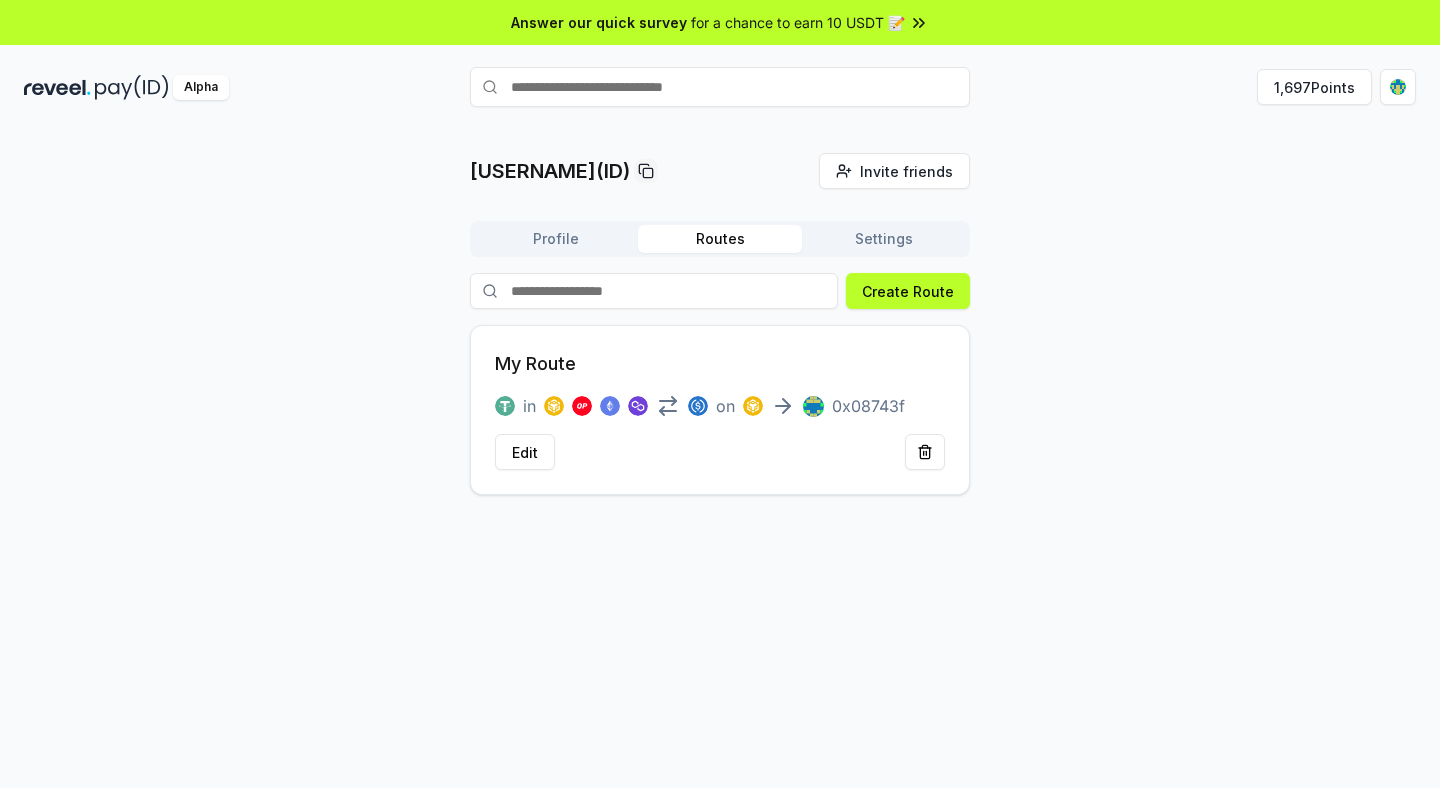 click on "My Route in on 0x08743f Edit" at bounding box center (720, 410) 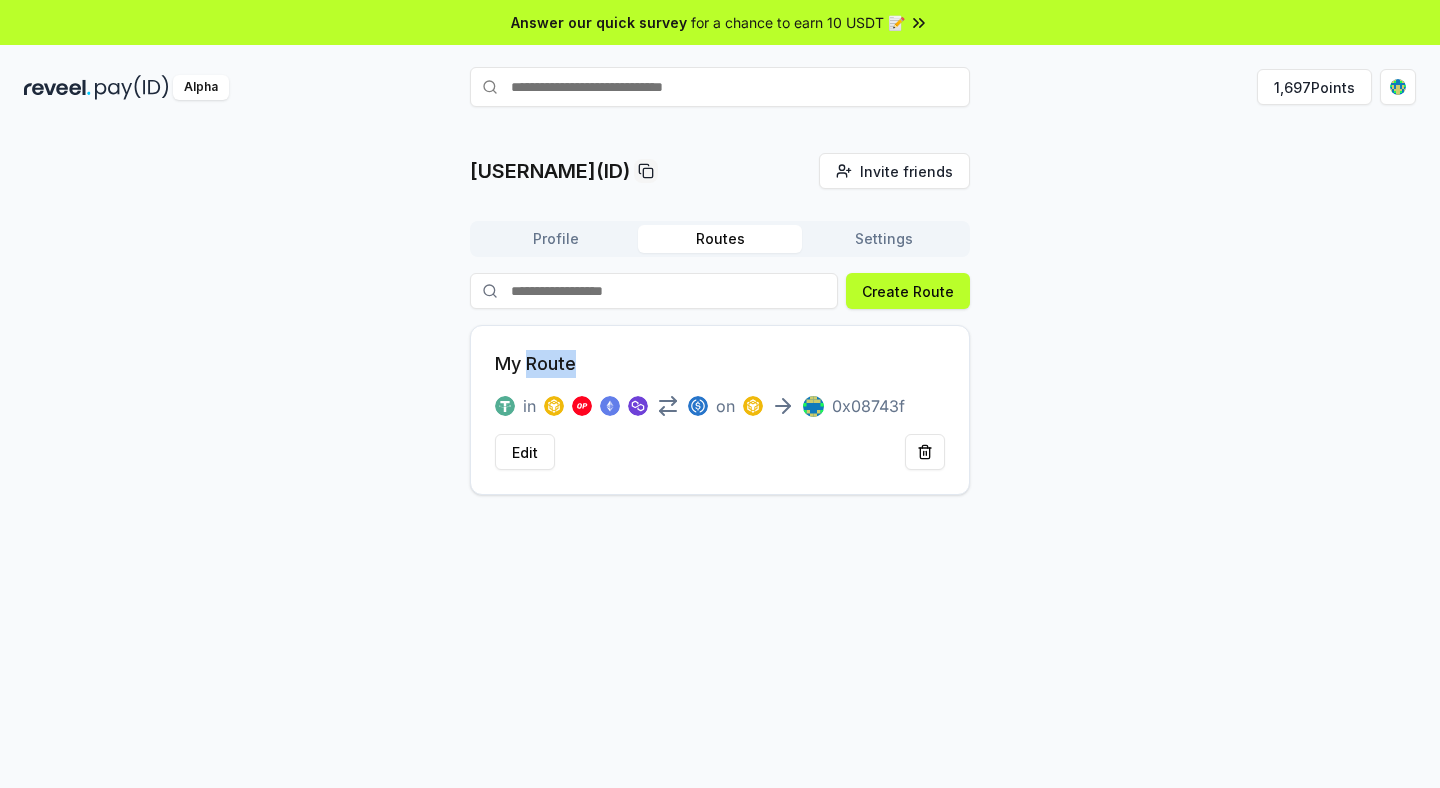 click on "My Route" at bounding box center (535, 364) 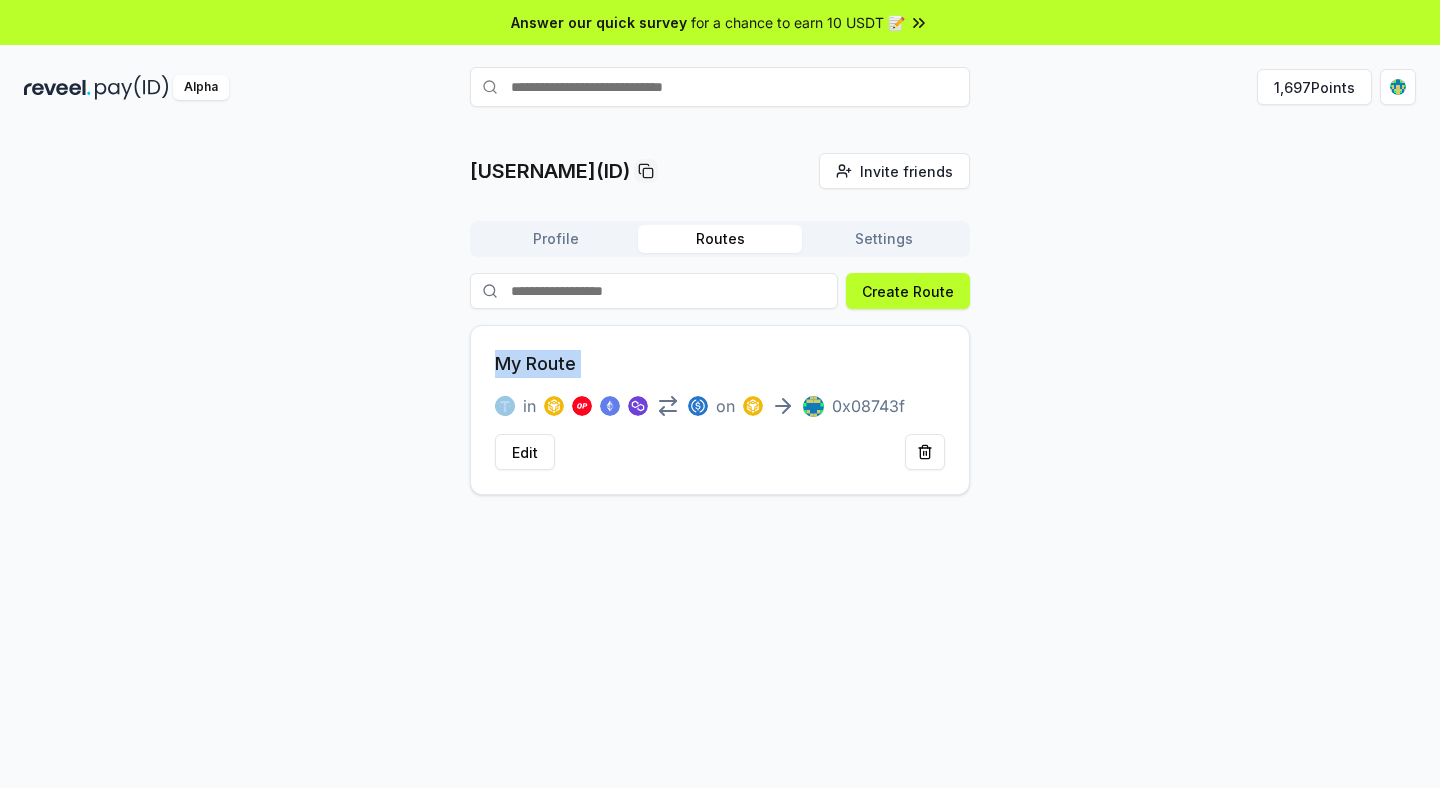 click on "My Route in on 0x08743f Edit" at bounding box center (720, 410) 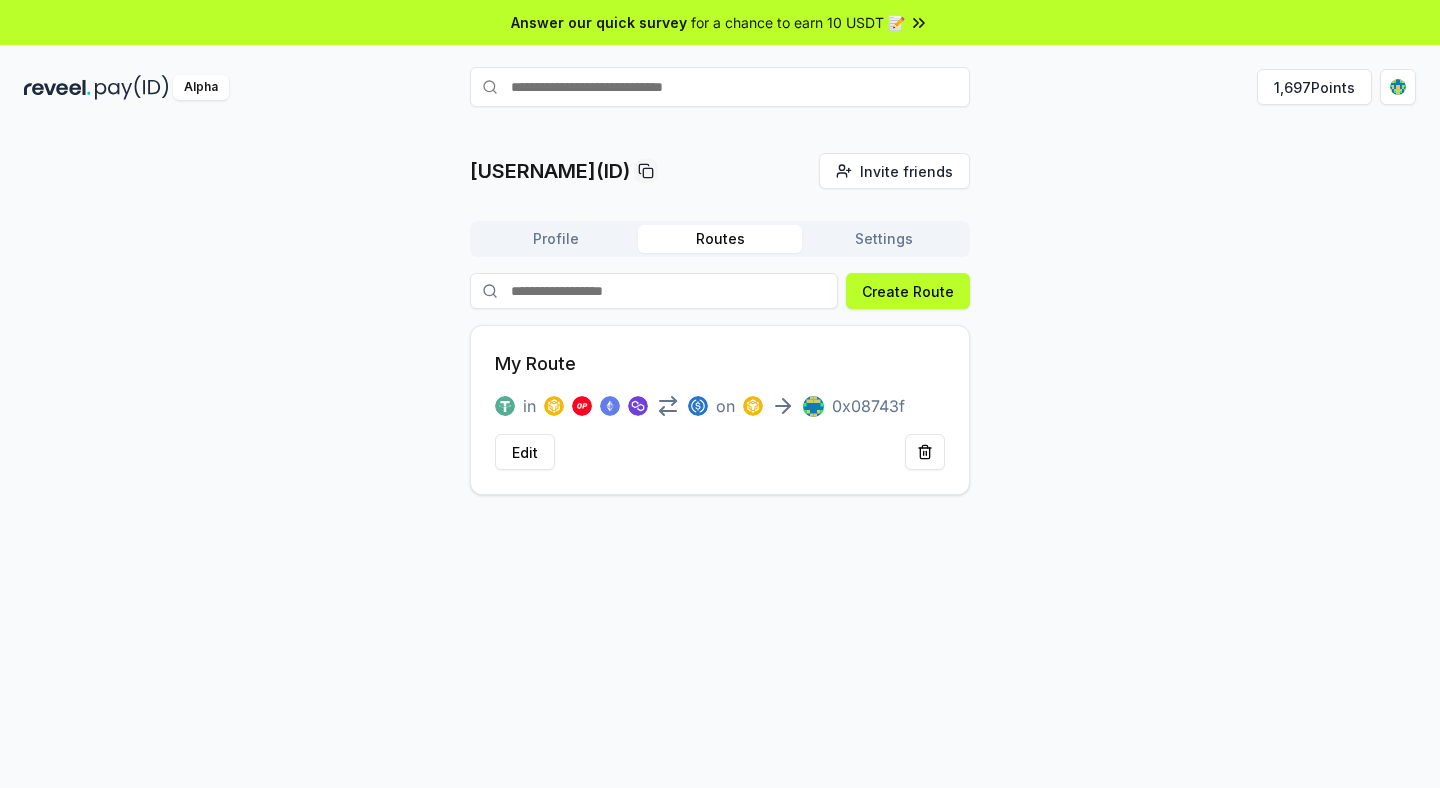 click on "My Route in on 0x08743f Edit" at bounding box center [720, 410] 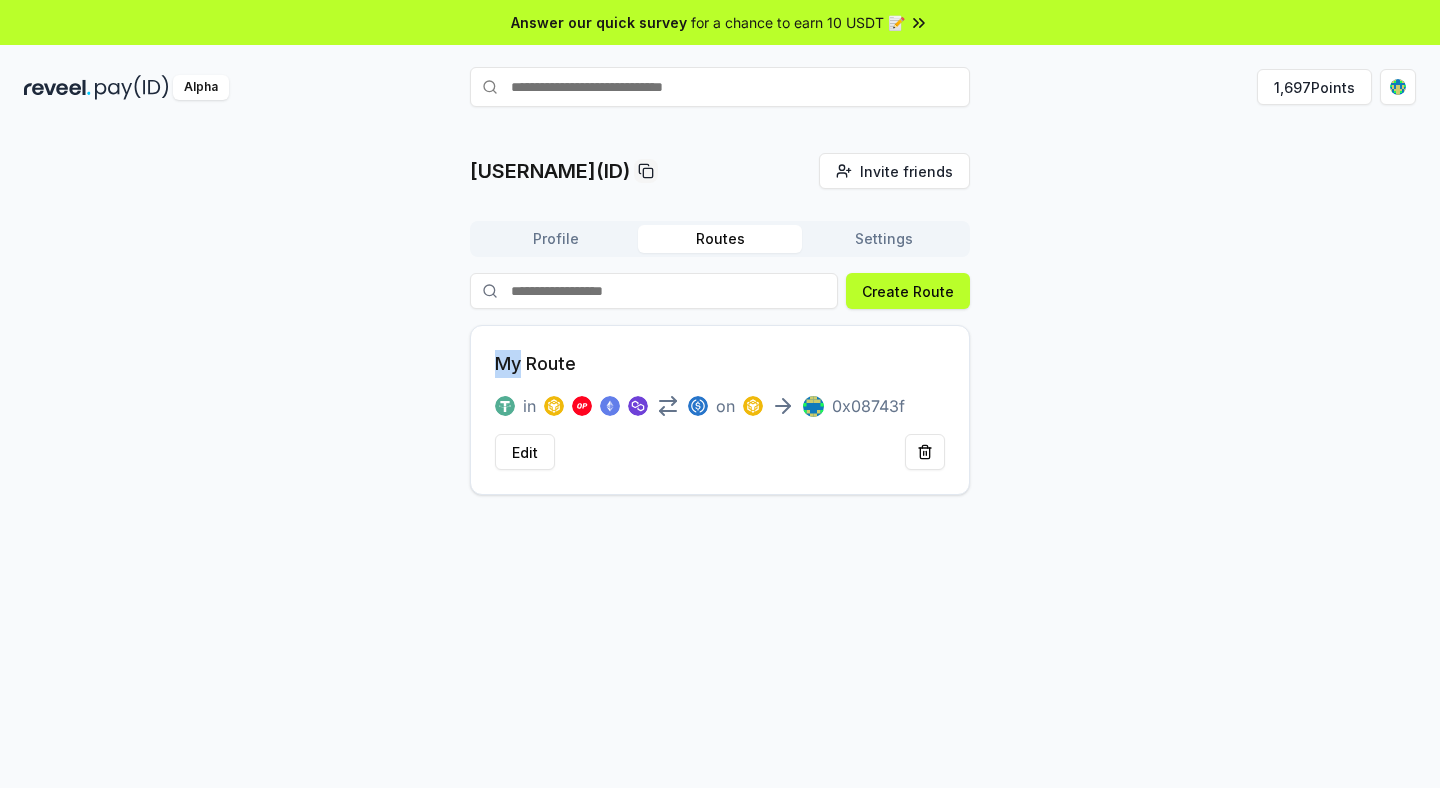 click on "My Route in on 0x08743f Edit" at bounding box center (720, 410) 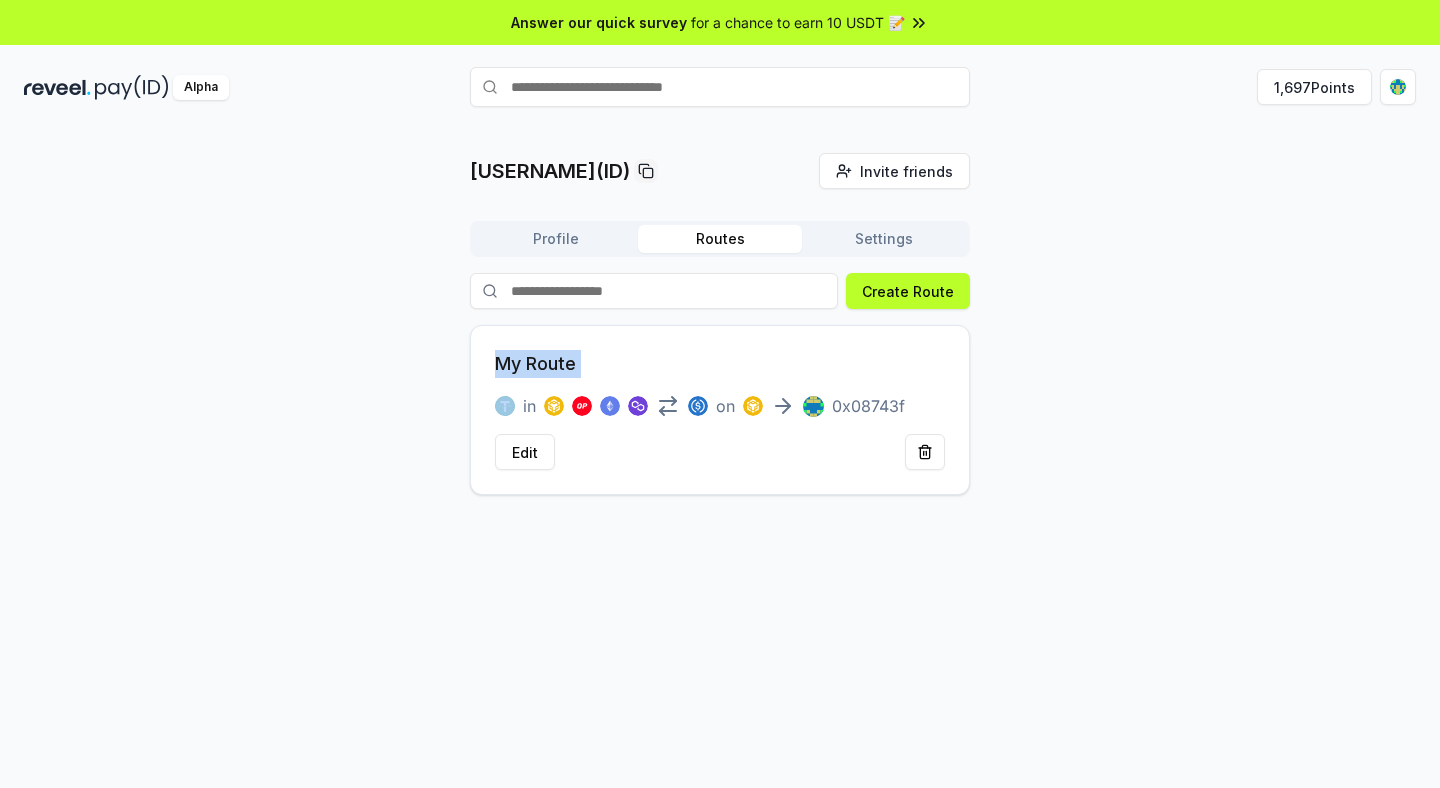 click on "My Route" at bounding box center [535, 364] 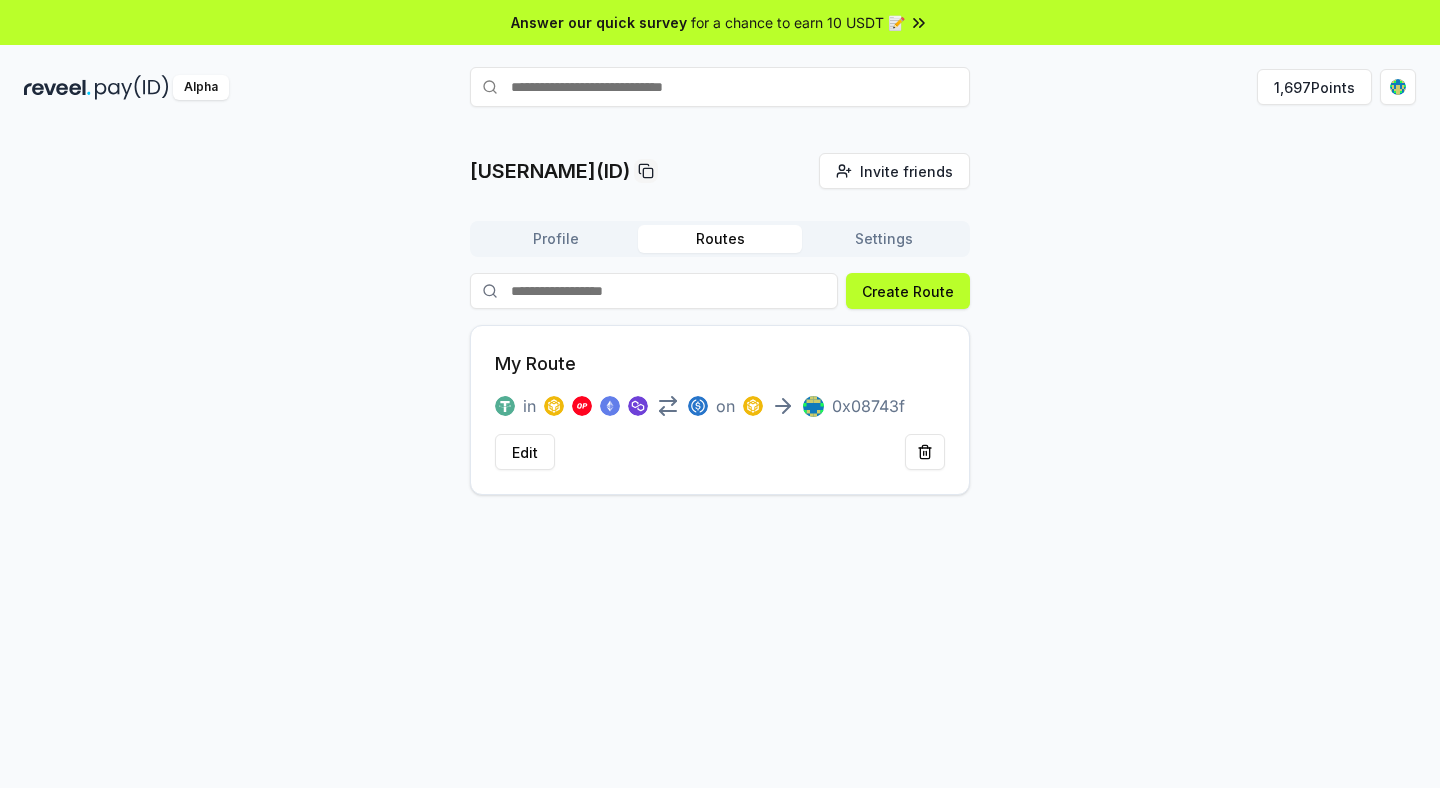click on "My Route" at bounding box center (535, 364) 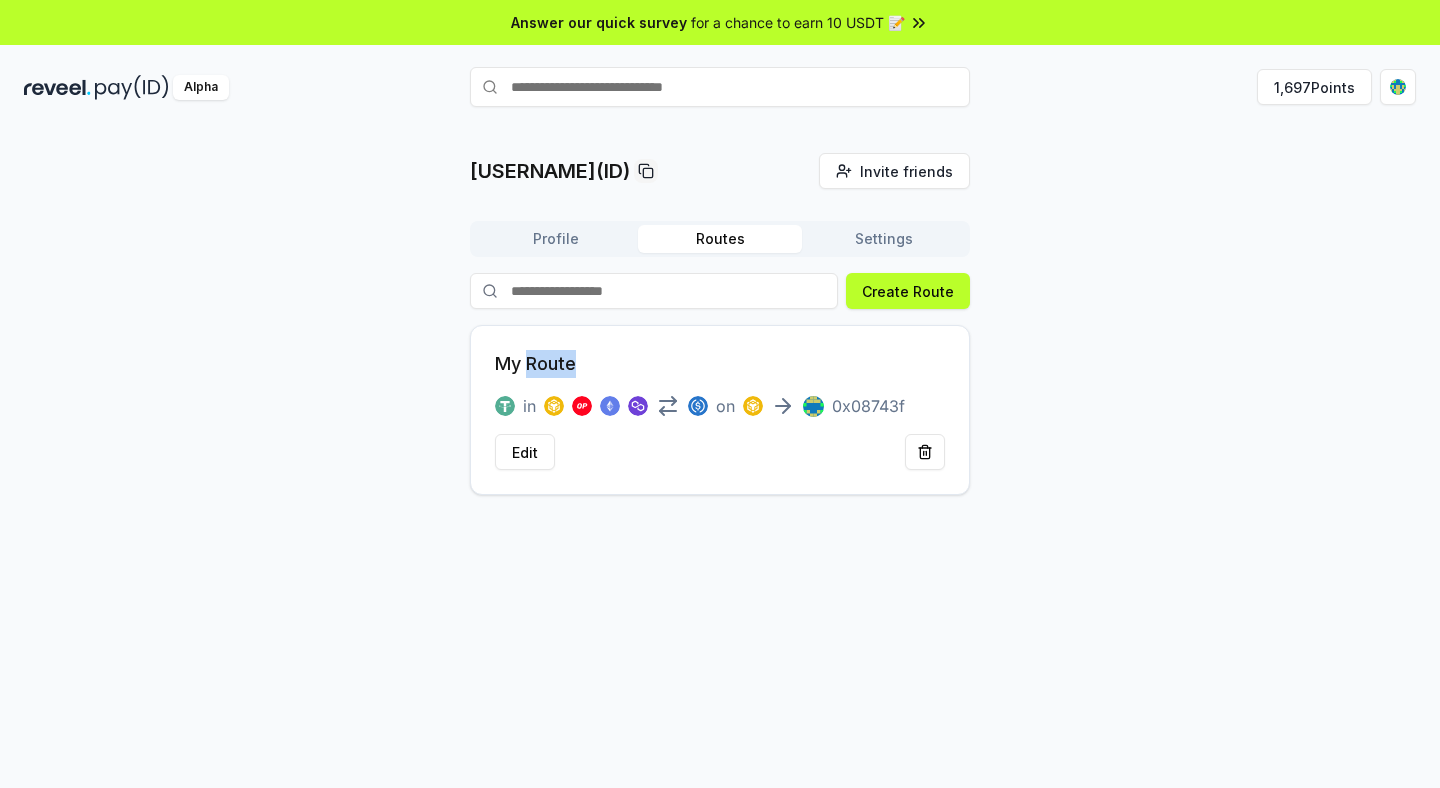 click on "My Route" at bounding box center [535, 364] 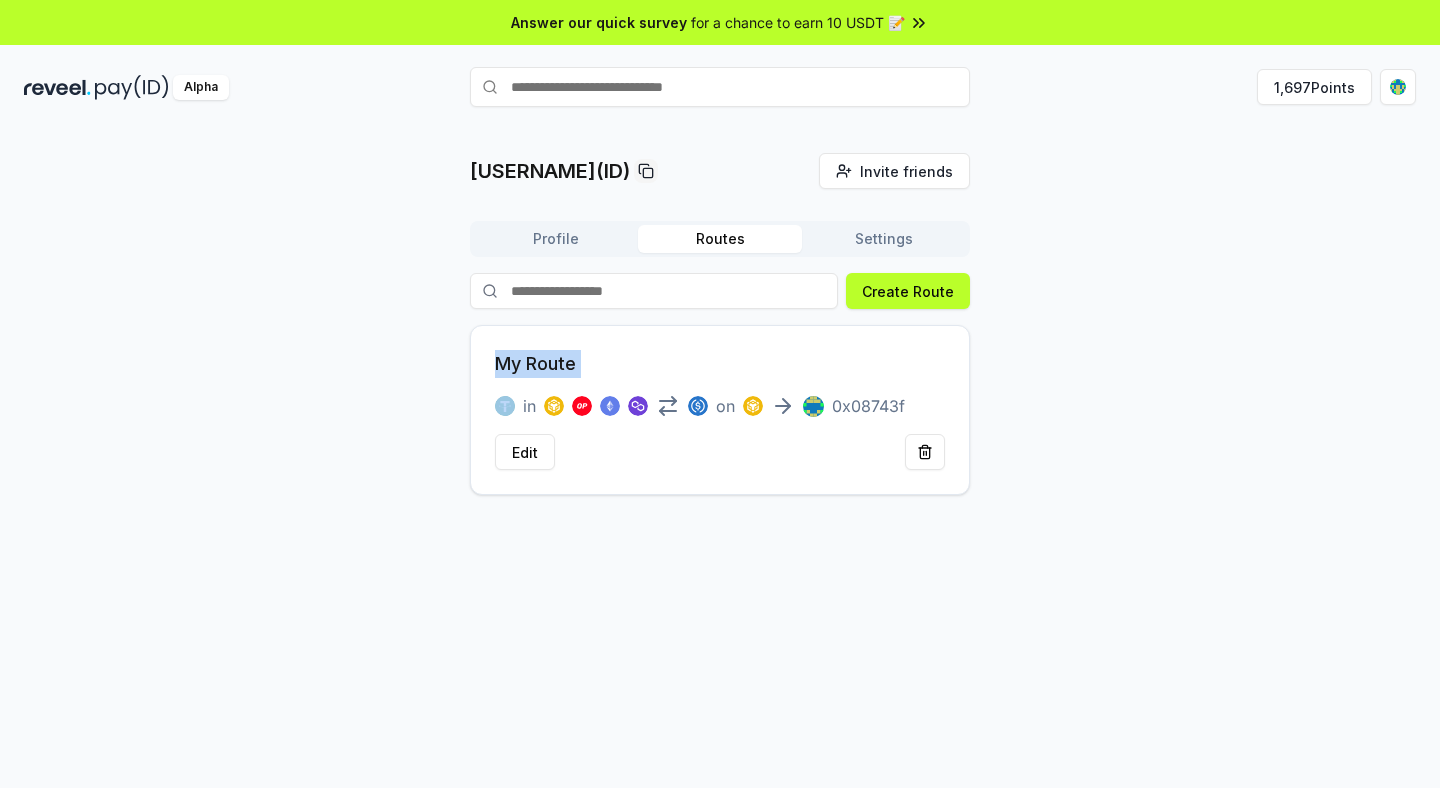 click on "My Route" at bounding box center (535, 364) 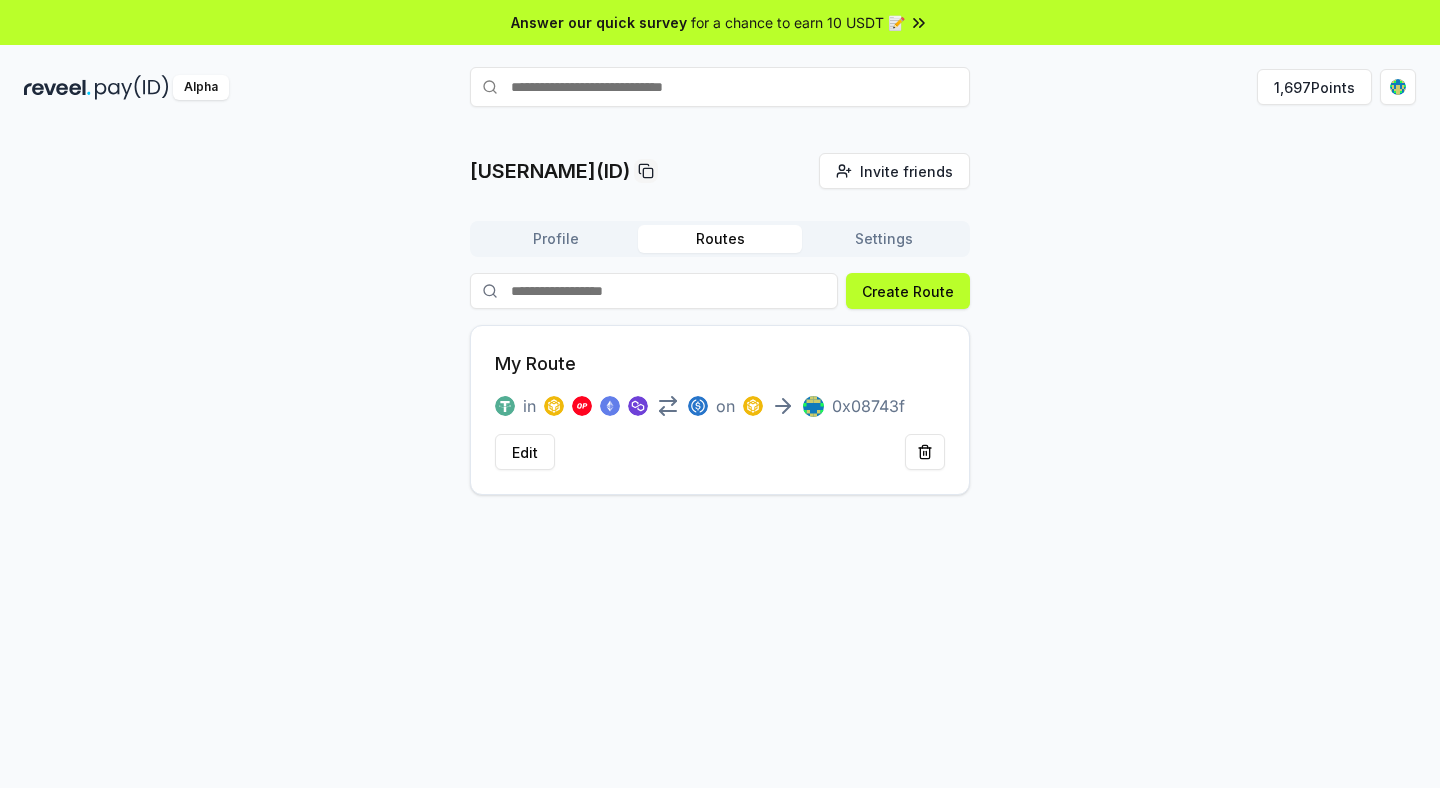 click on "[USERNAME](ID)" at bounding box center (550, 171) 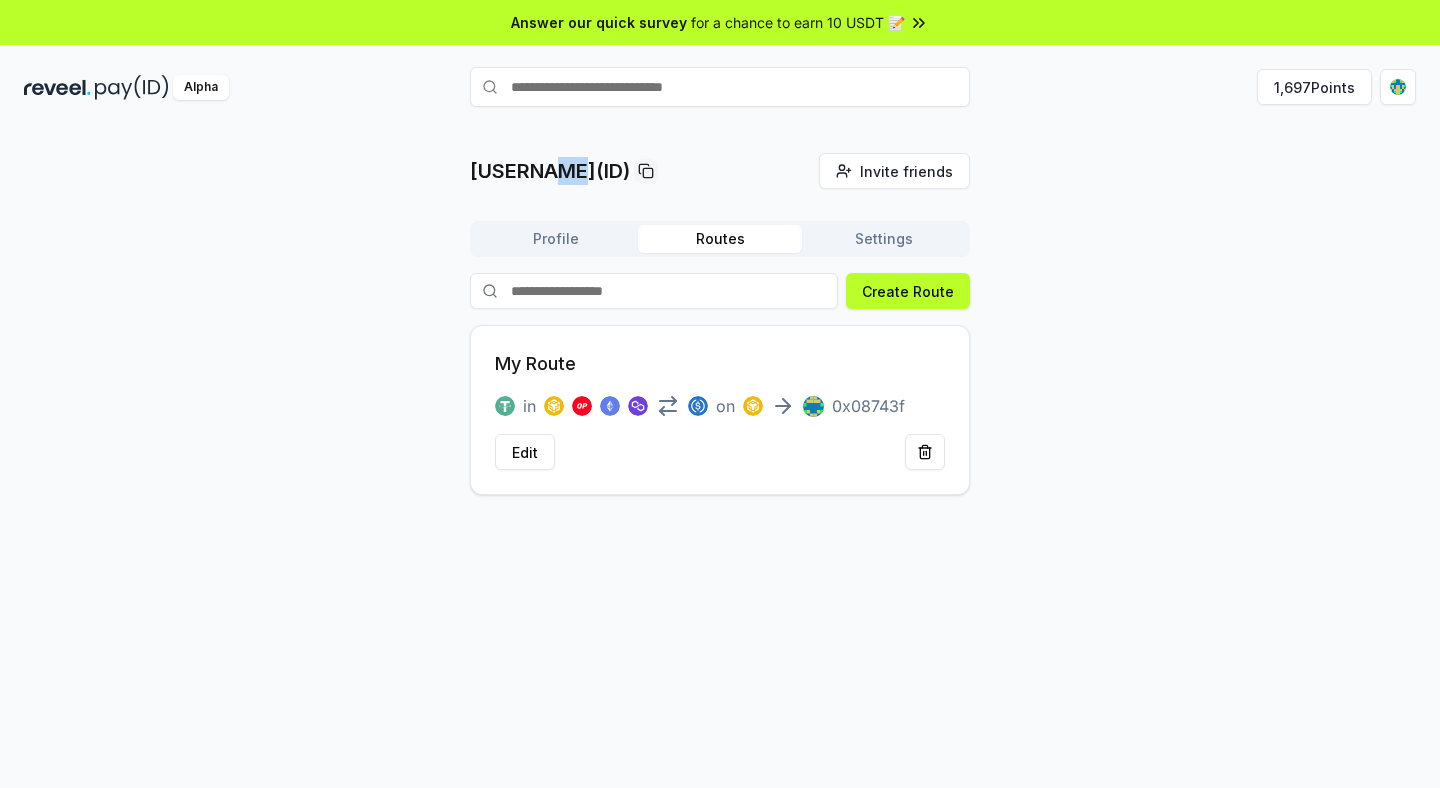 click on "[USERNAME](ID)" at bounding box center [550, 171] 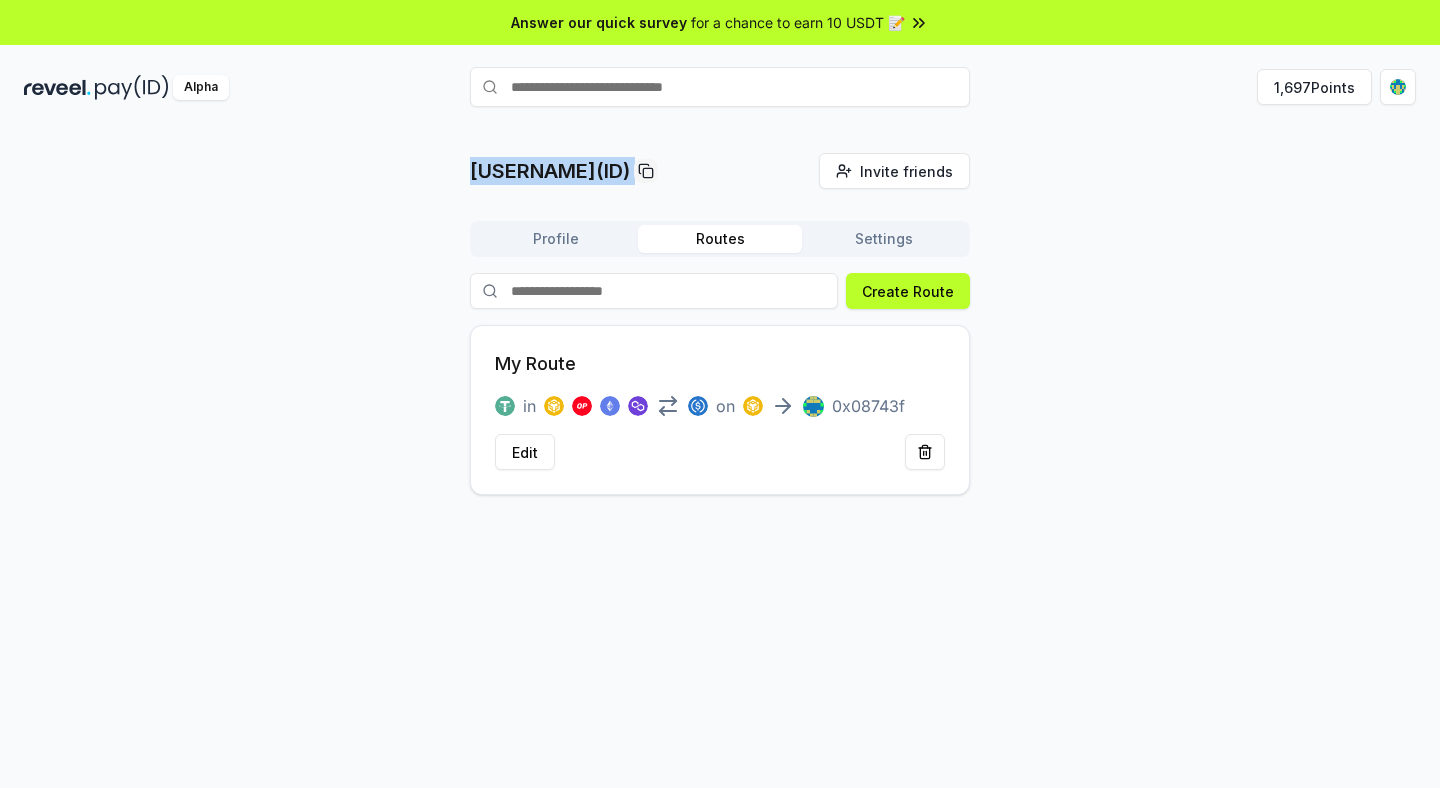 click on "[USERNAME](ID) Invite friends Invite Profile Routes Settings Create Route My Route in on 0x08743f Edit" at bounding box center [720, 479] 